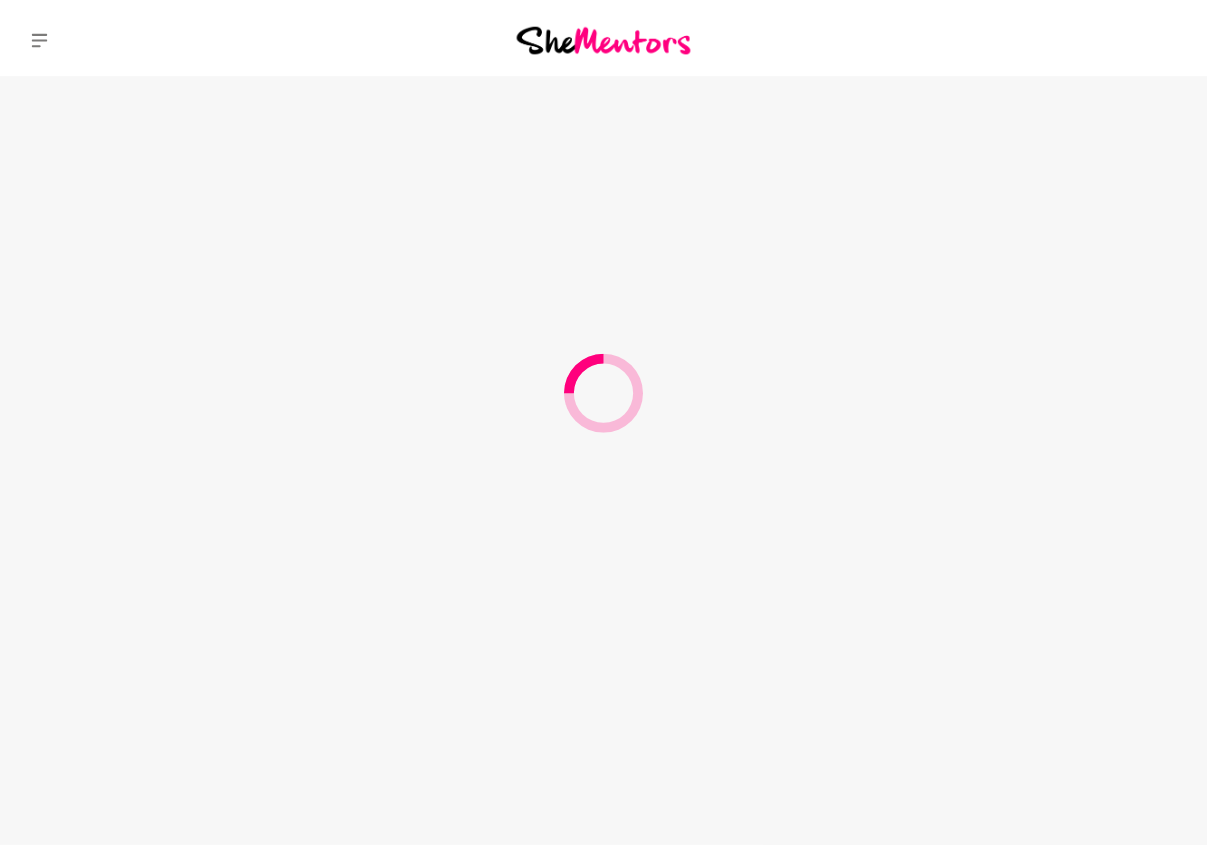 scroll, scrollTop: 0, scrollLeft: 0, axis: both 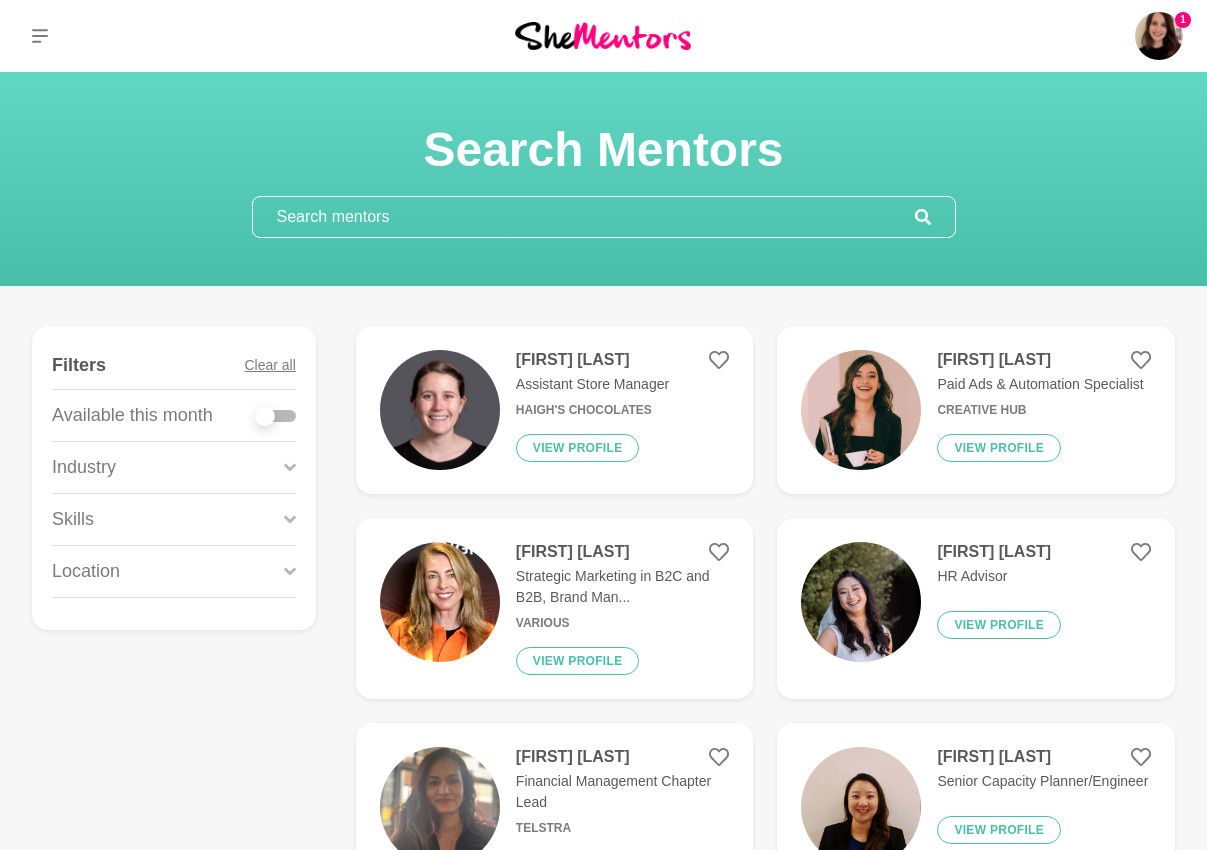 click at bounding box center (440, 410) 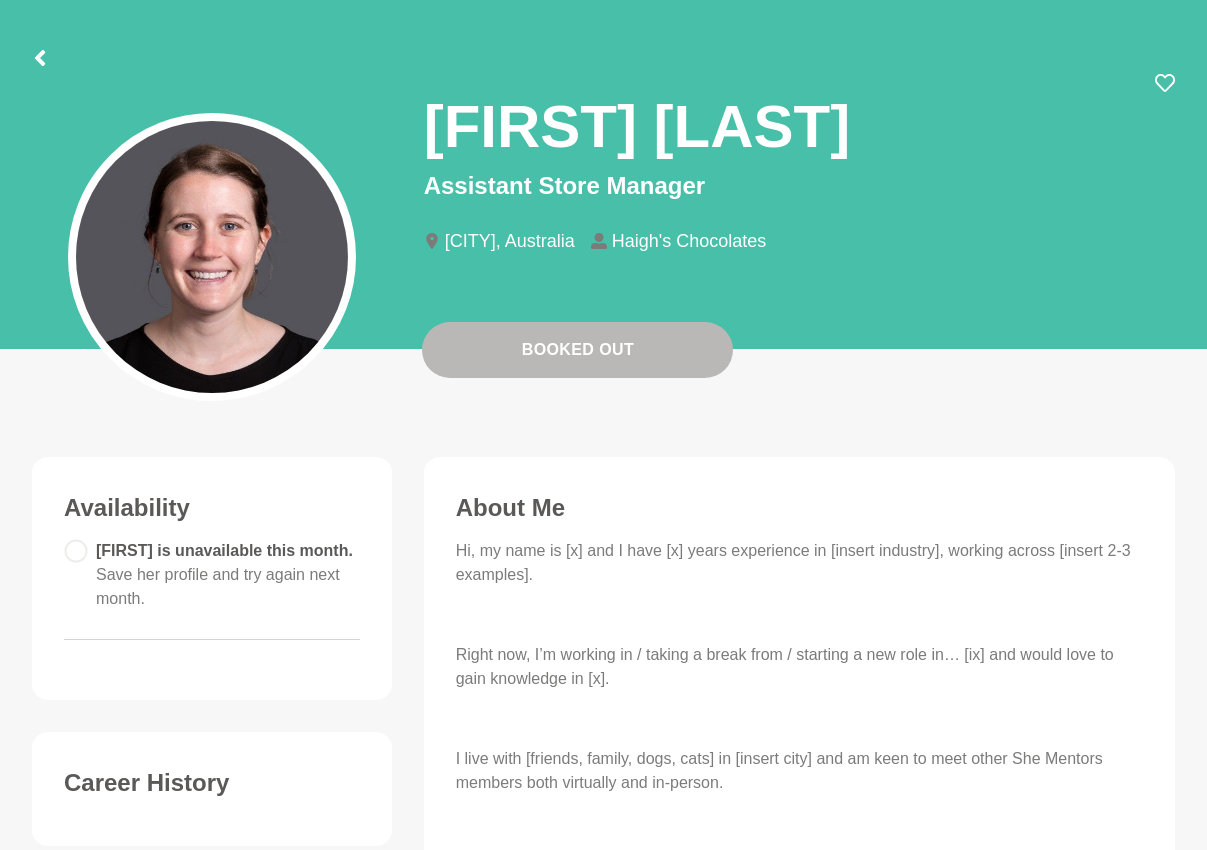 scroll, scrollTop: 0, scrollLeft: 0, axis: both 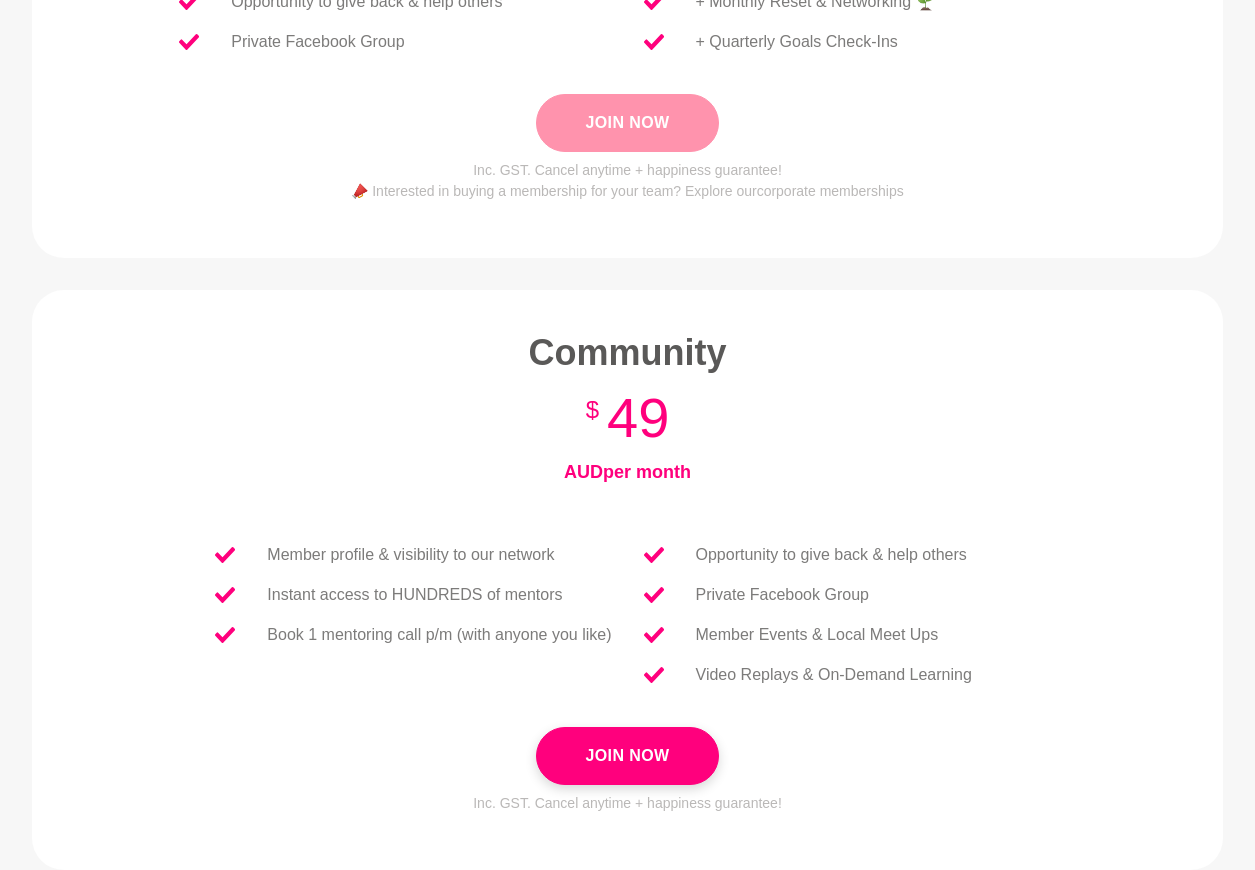 click on "Join Now" at bounding box center [627, 123] 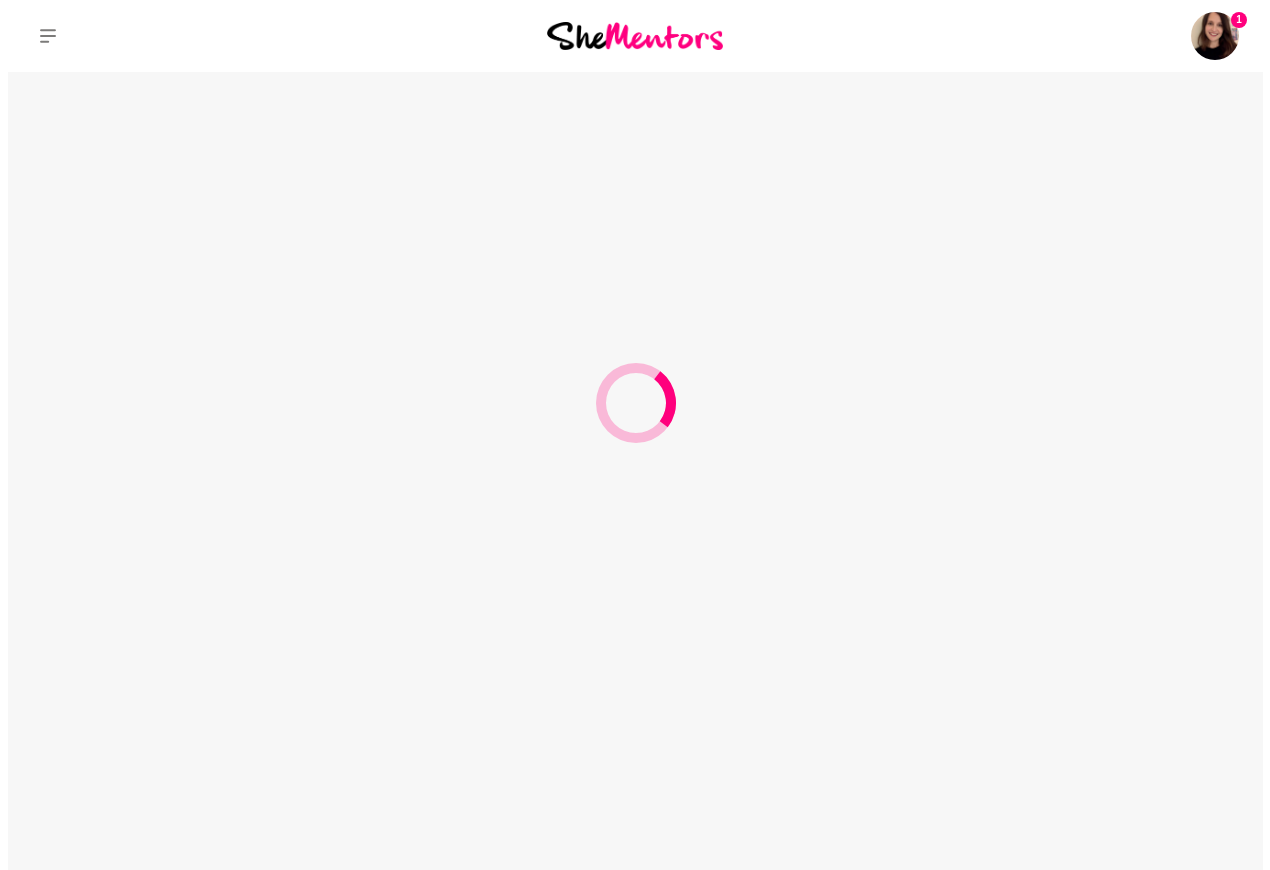 scroll, scrollTop: 0, scrollLeft: 0, axis: both 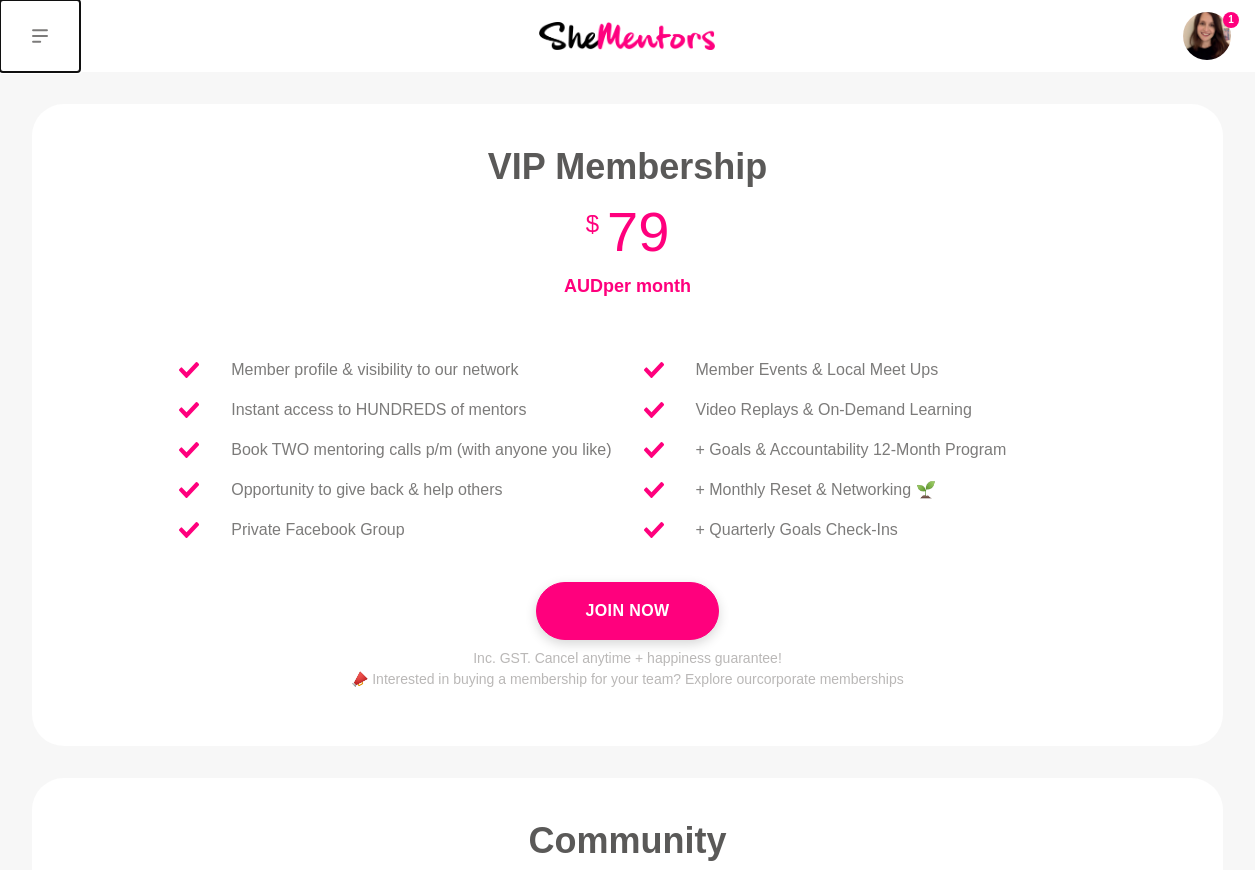 click at bounding box center (40, 36) 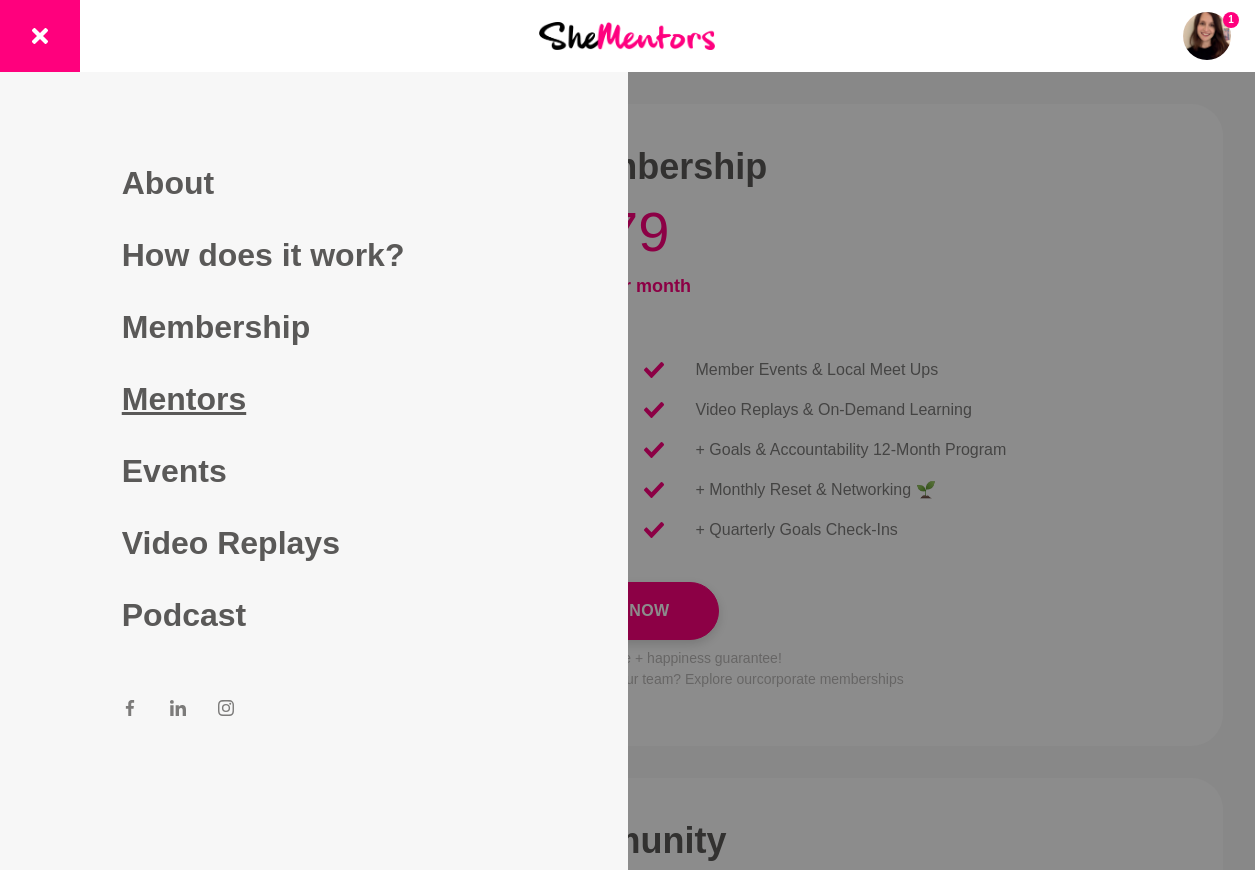 click on "Mentors" at bounding box center (314, 399) 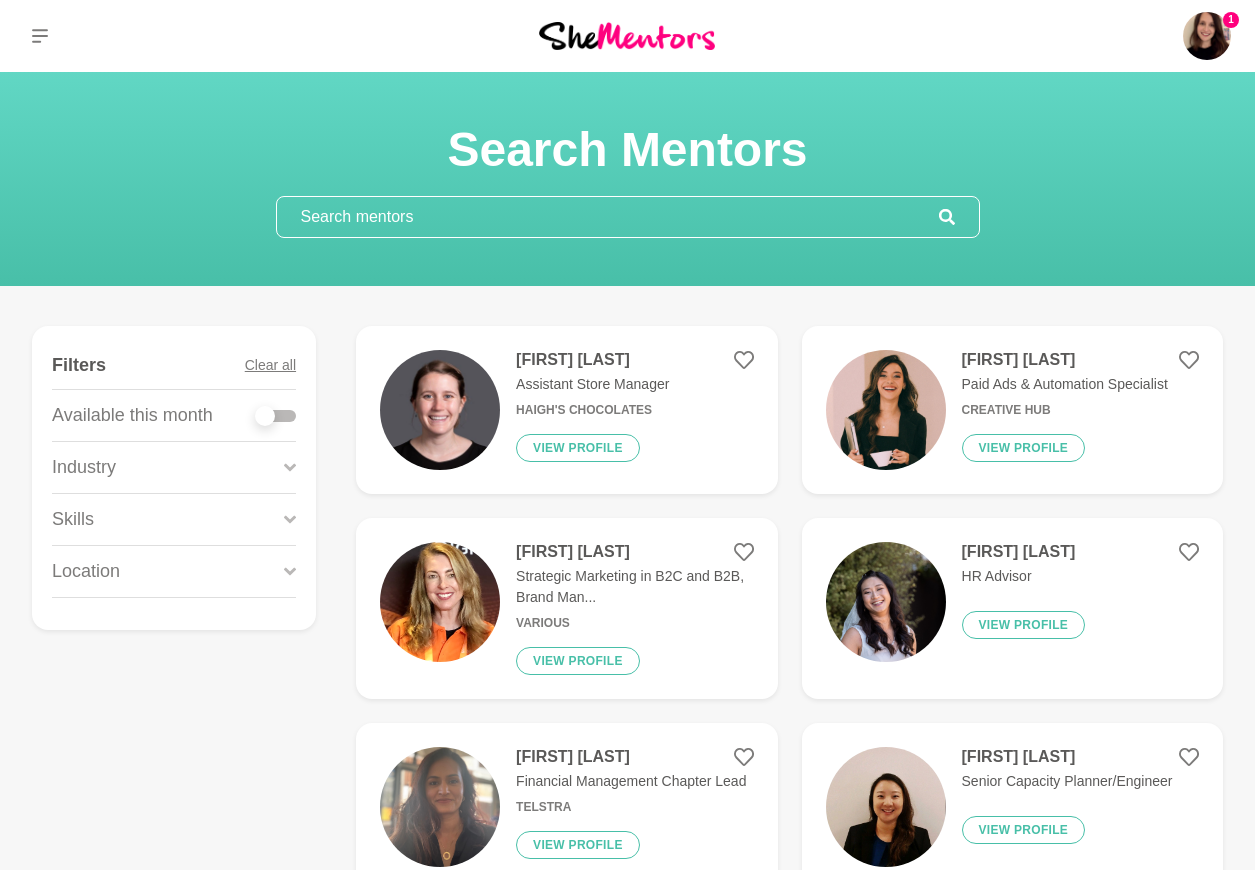 click at bounding box center (608, 217) 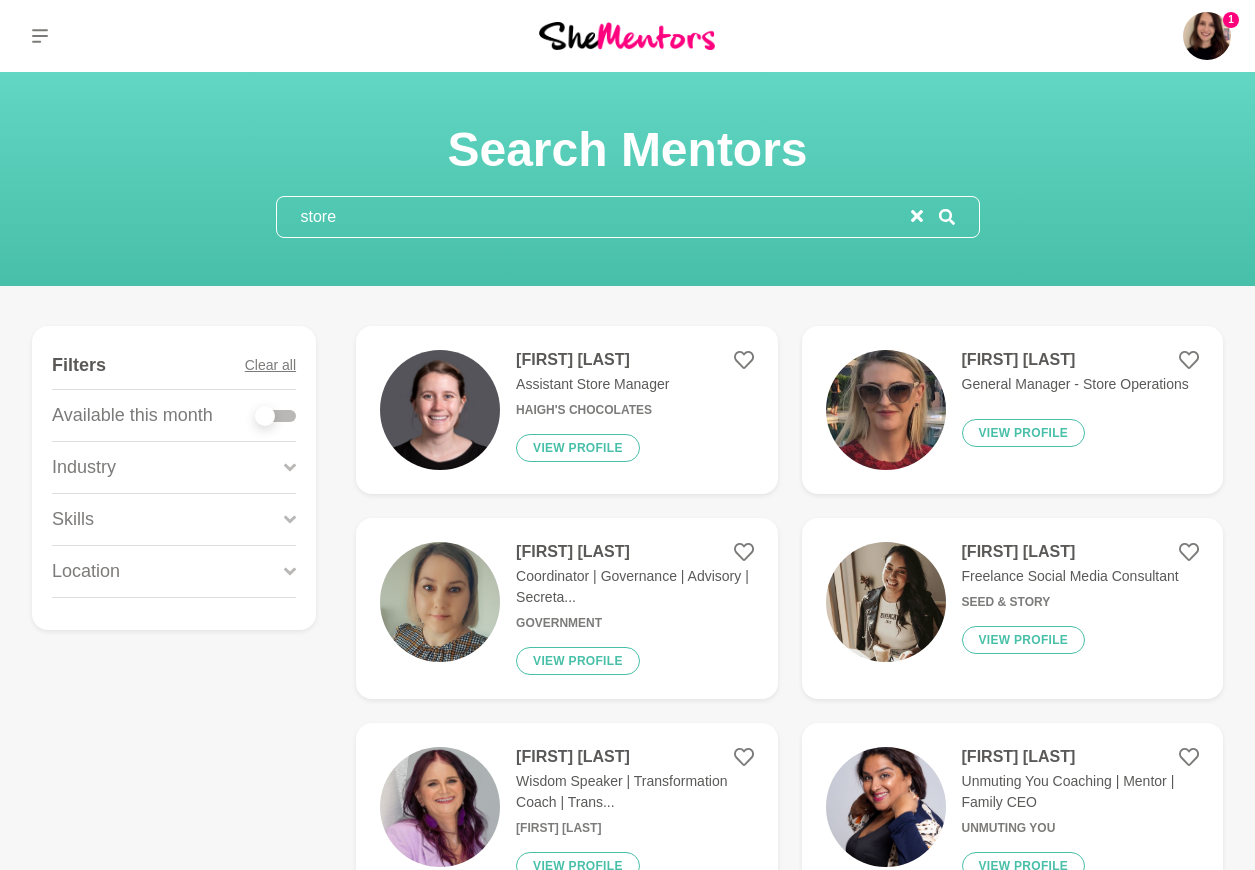type on "store" 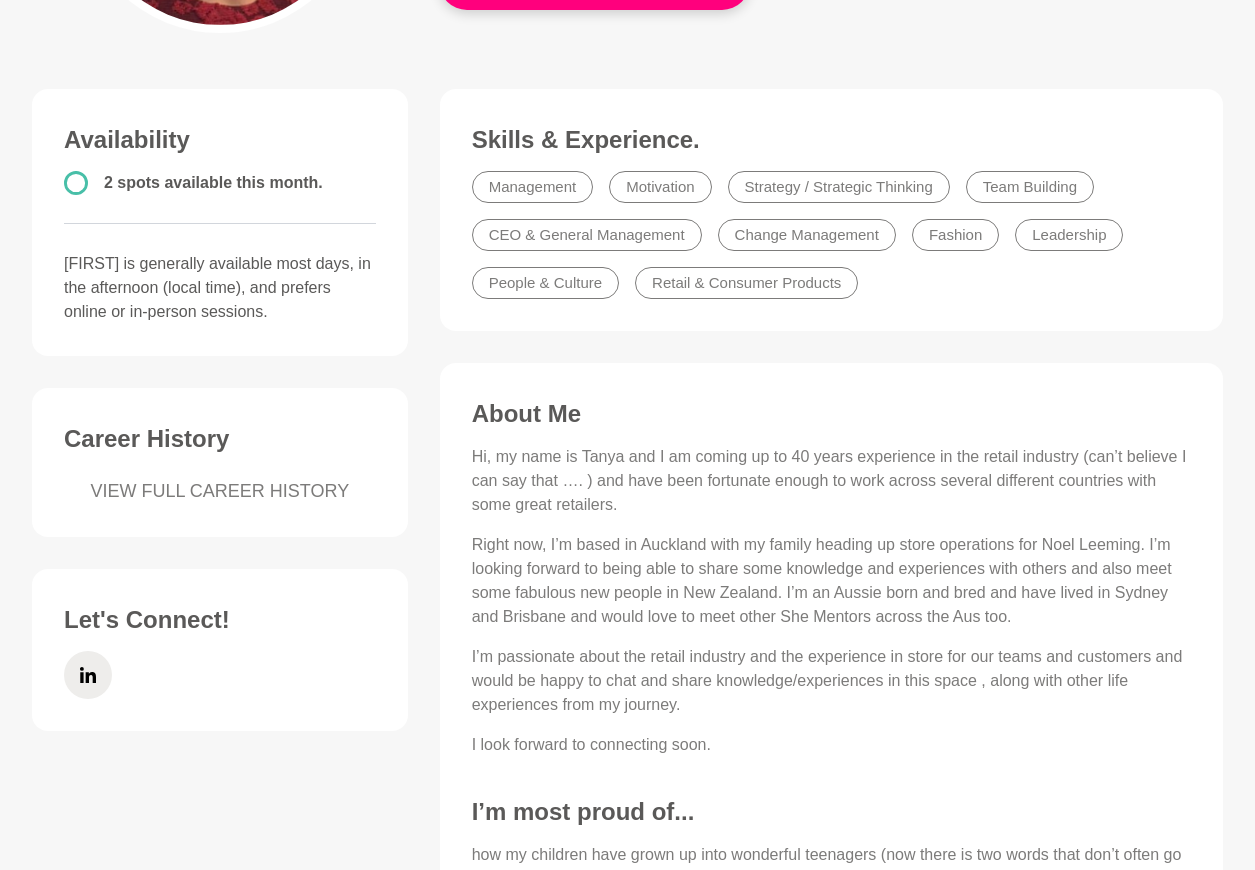 scroll, scrollTop: 467, scrollLeft: 0, axis: vertical 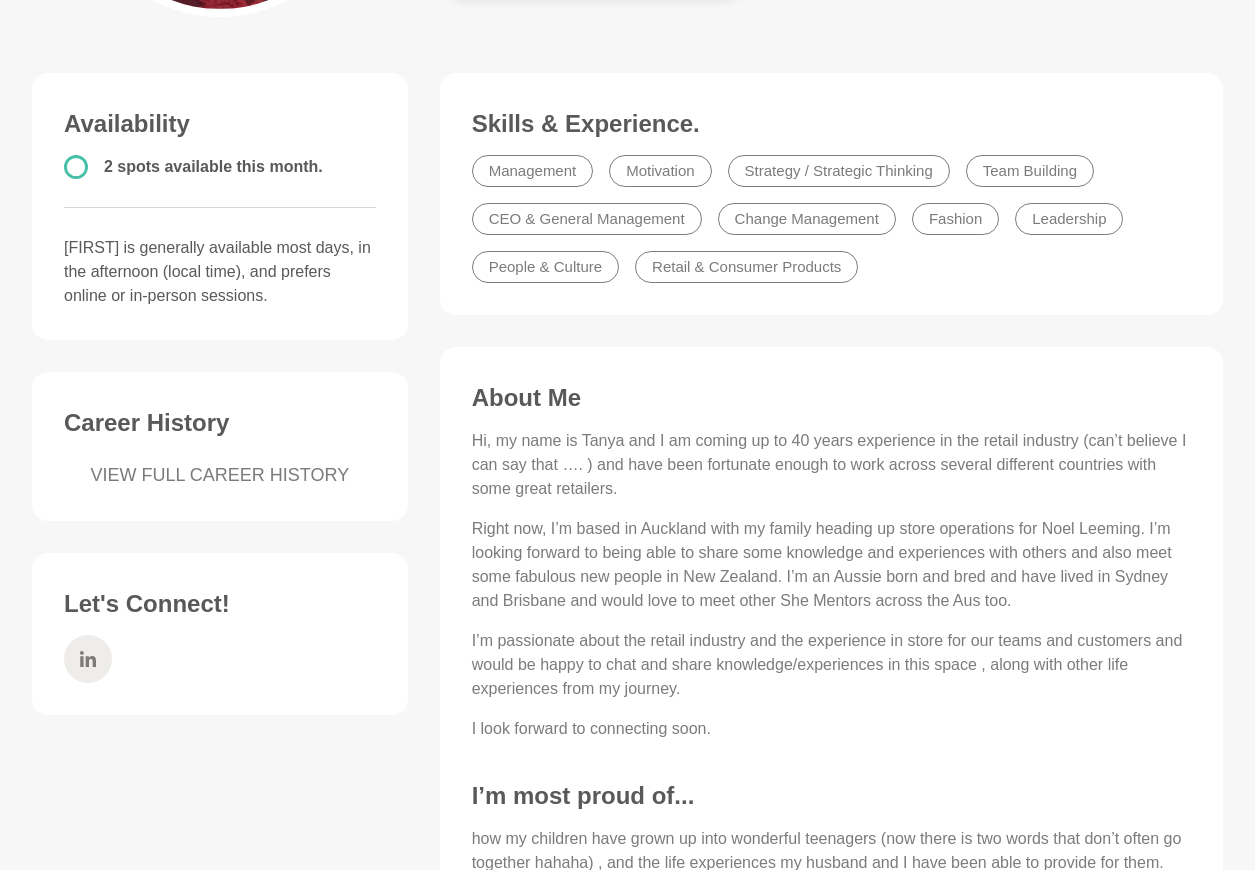 click at bounding box center [88, 659] 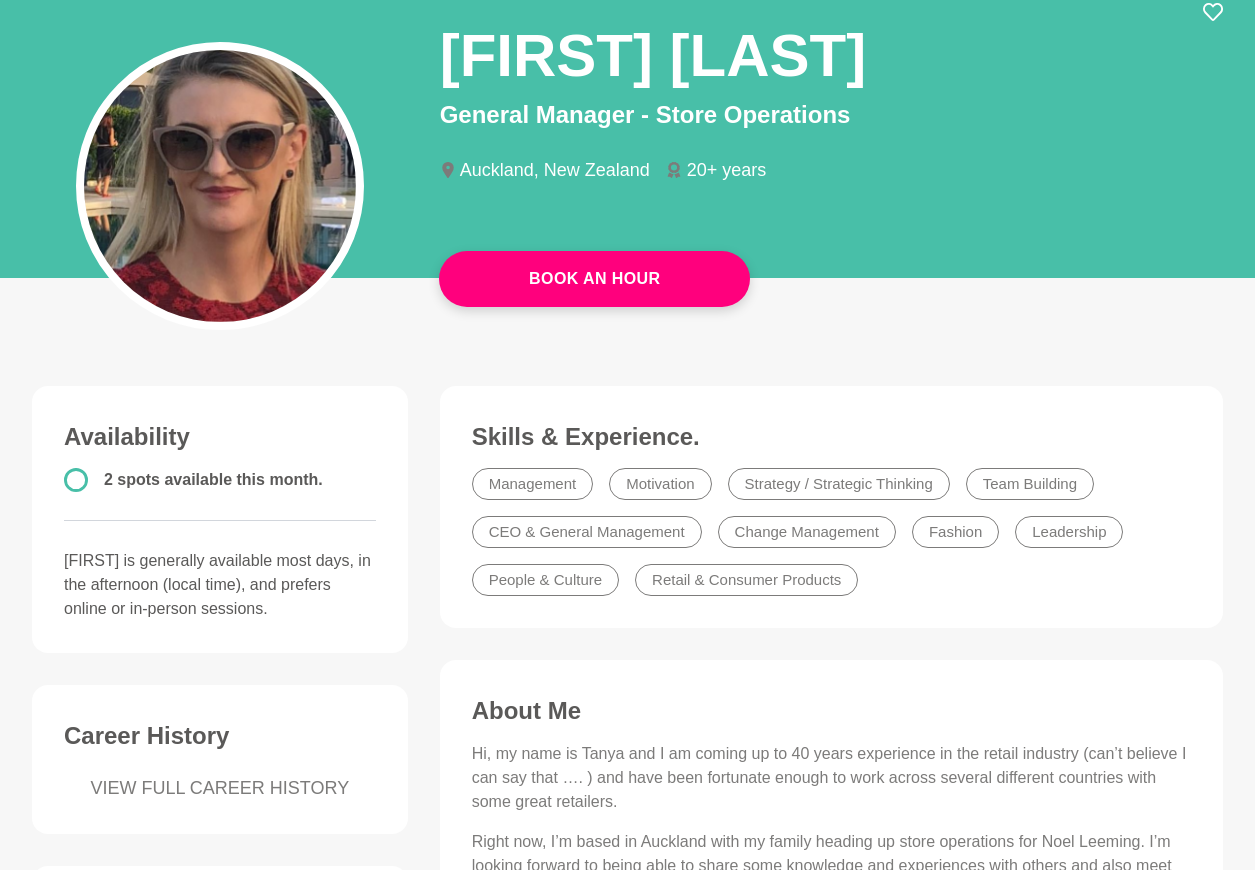 scroll, scrollTop: 0, scrollLeft: 0, axis: both 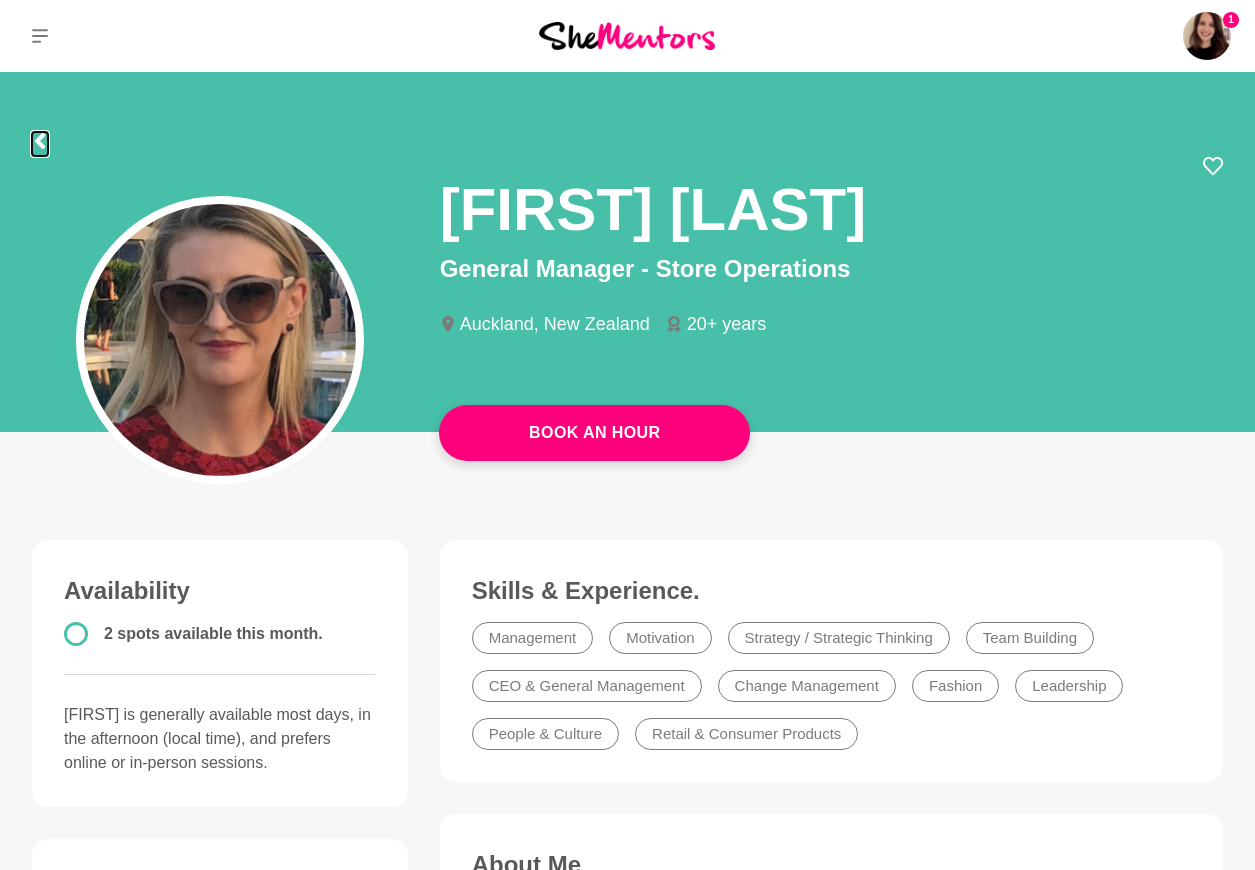 click at bounding box center (40, 141) 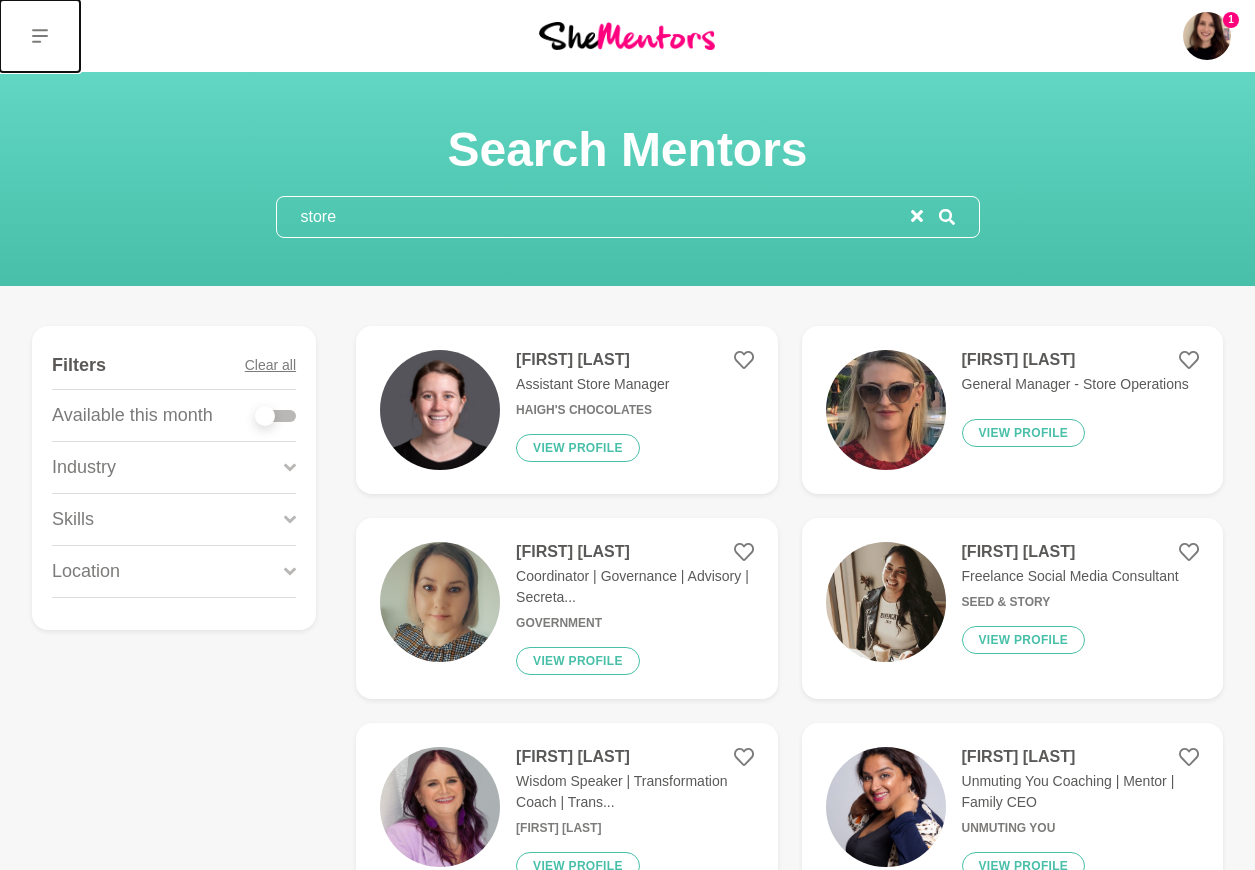 click at bounding box center [40, 36] 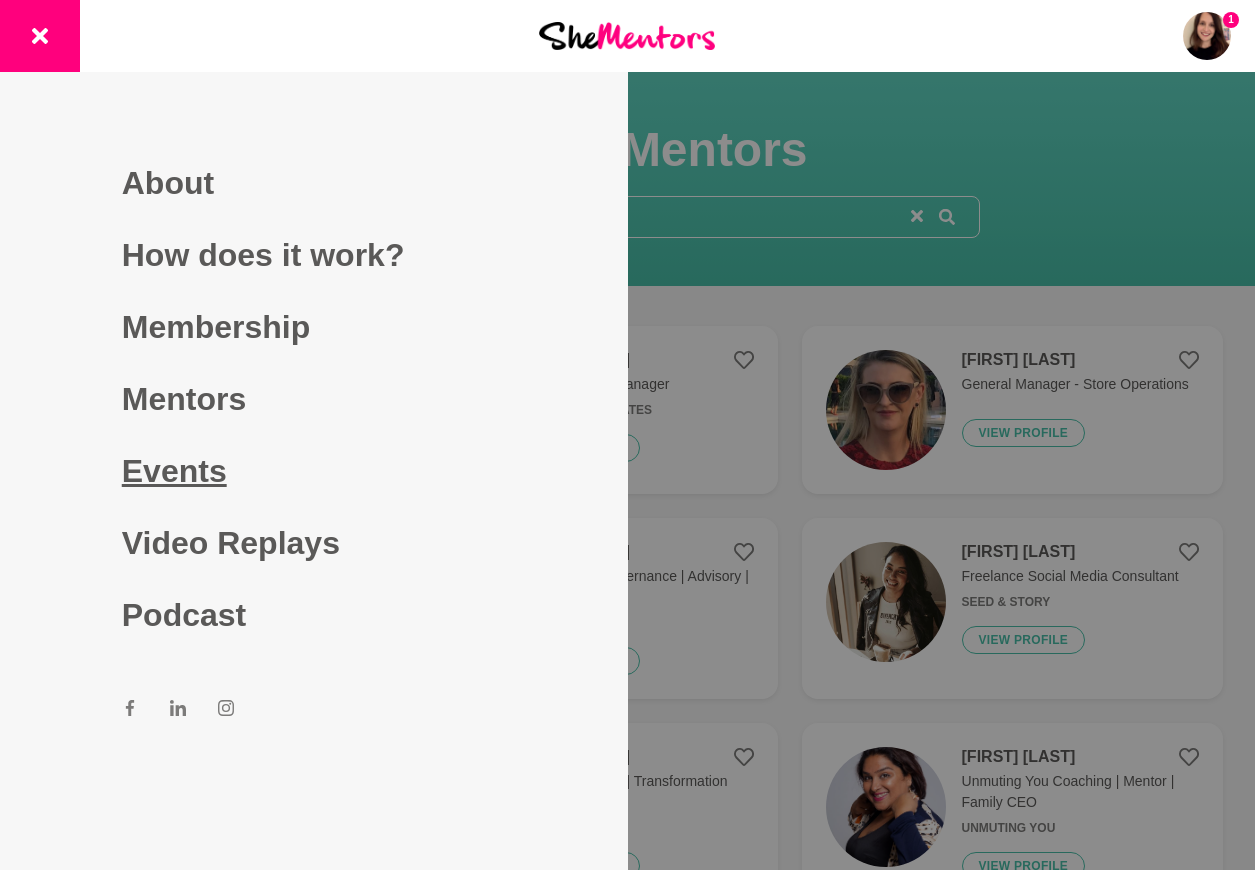 click on "Events" at bounding box center [314, 471] 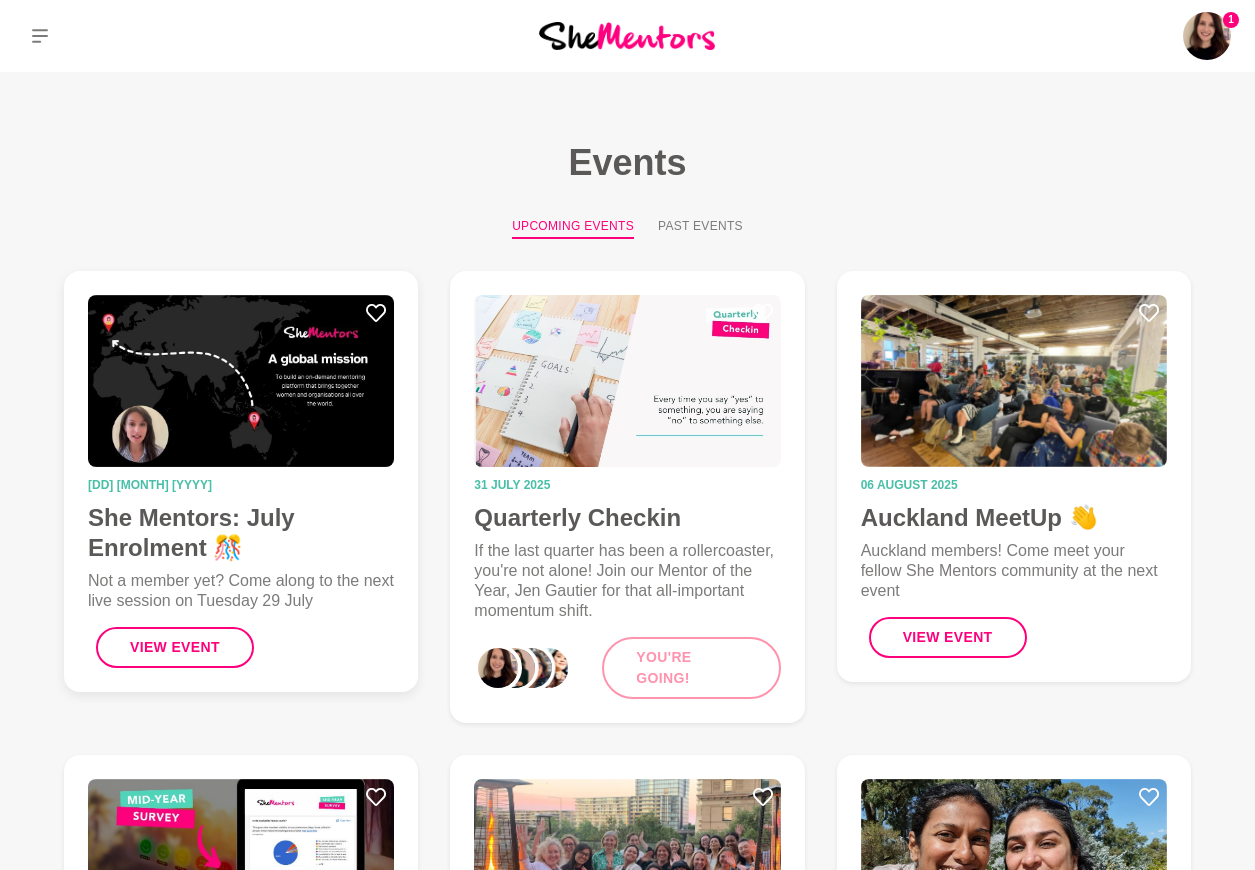 click at bounding box center [241, 381] 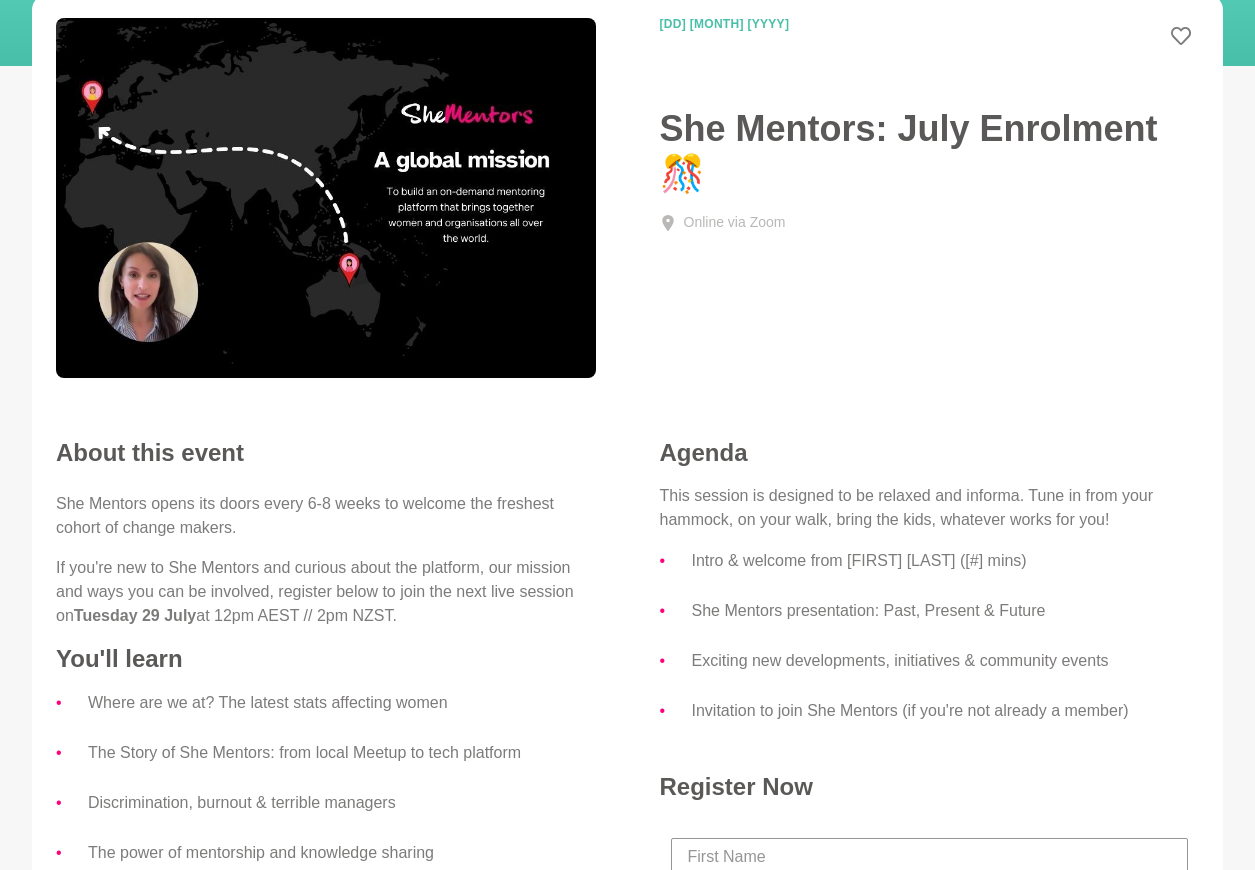 scroll, scrollTop: 0, scrollLeft: 0, axis: both 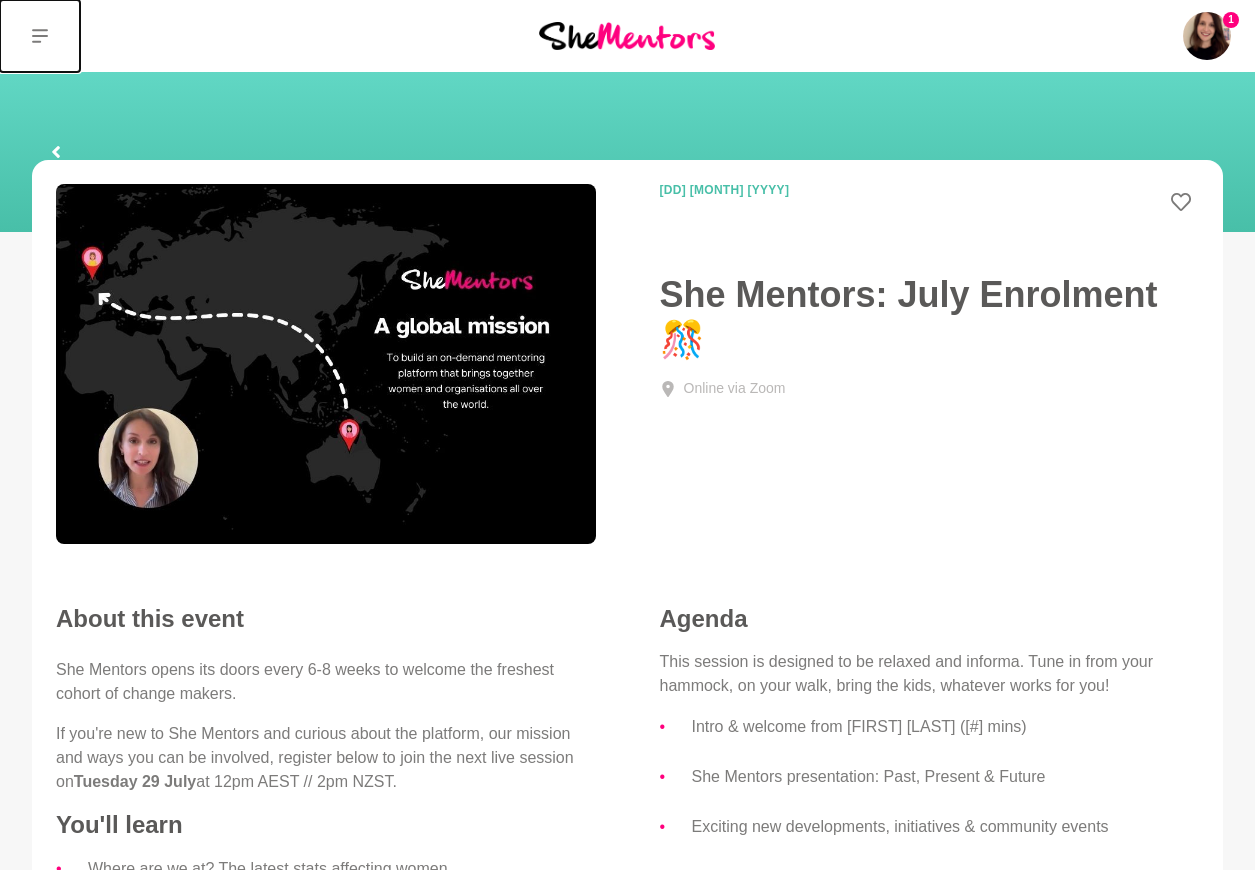 click at bounding box center [40, 36] 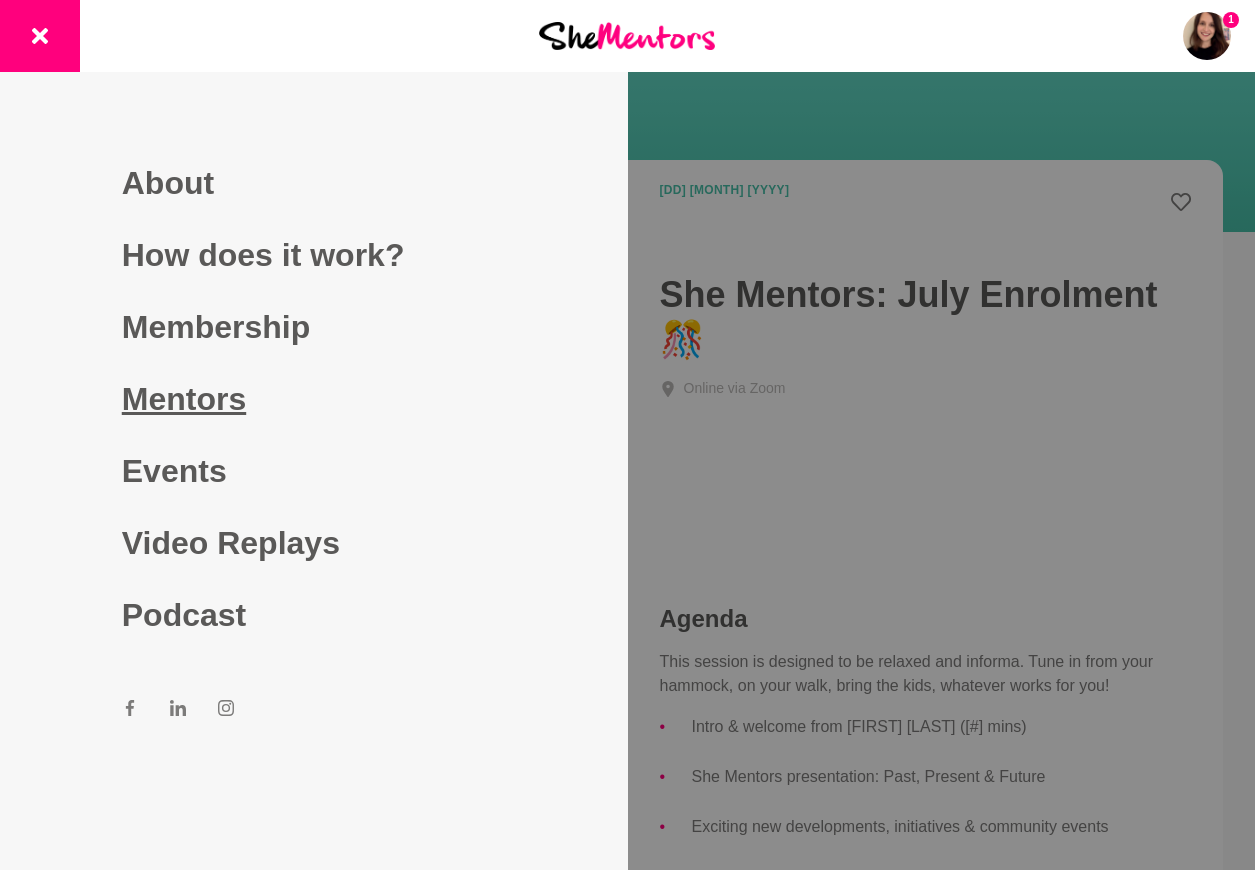 click on "Mentors" at bounding box center [314, 399] 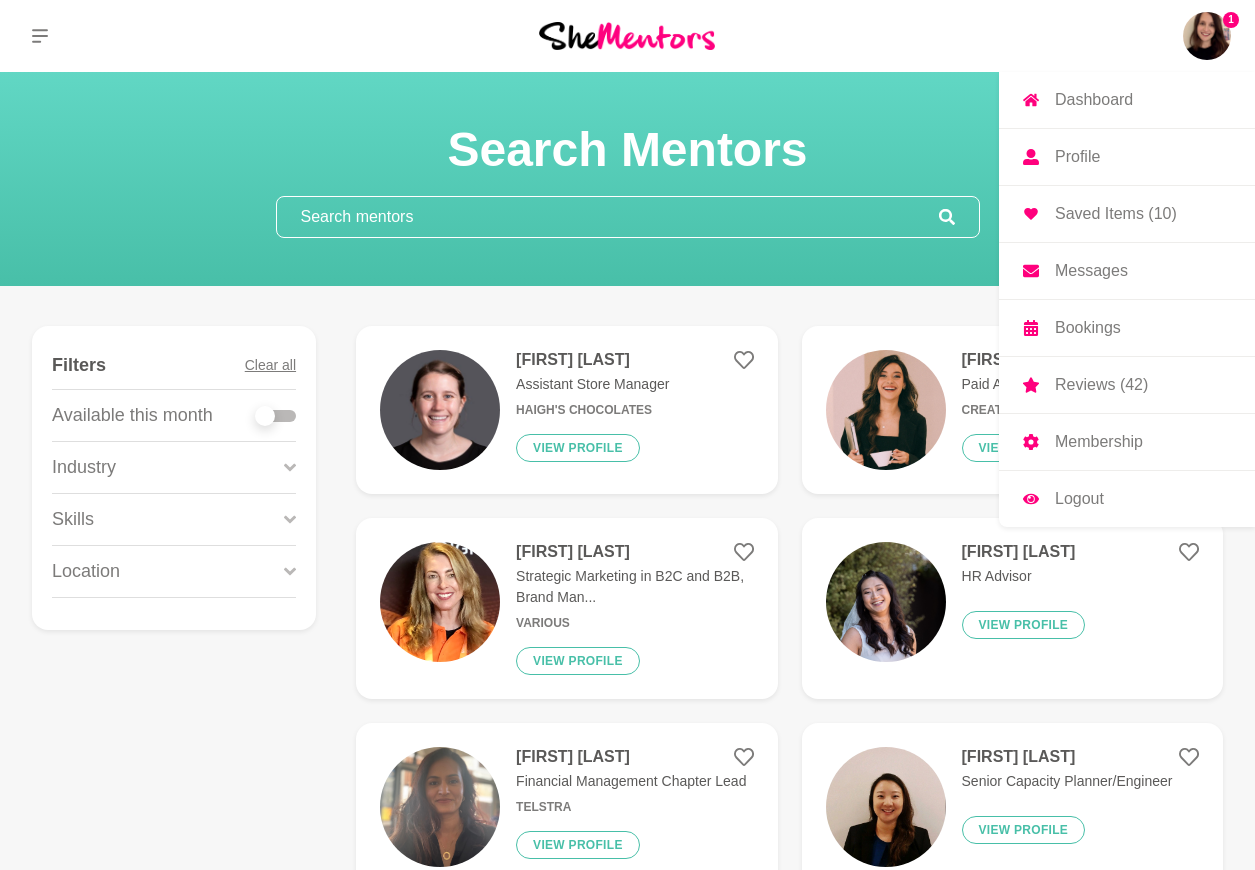 click on "Profile" at bounding box center [1077, 157] 